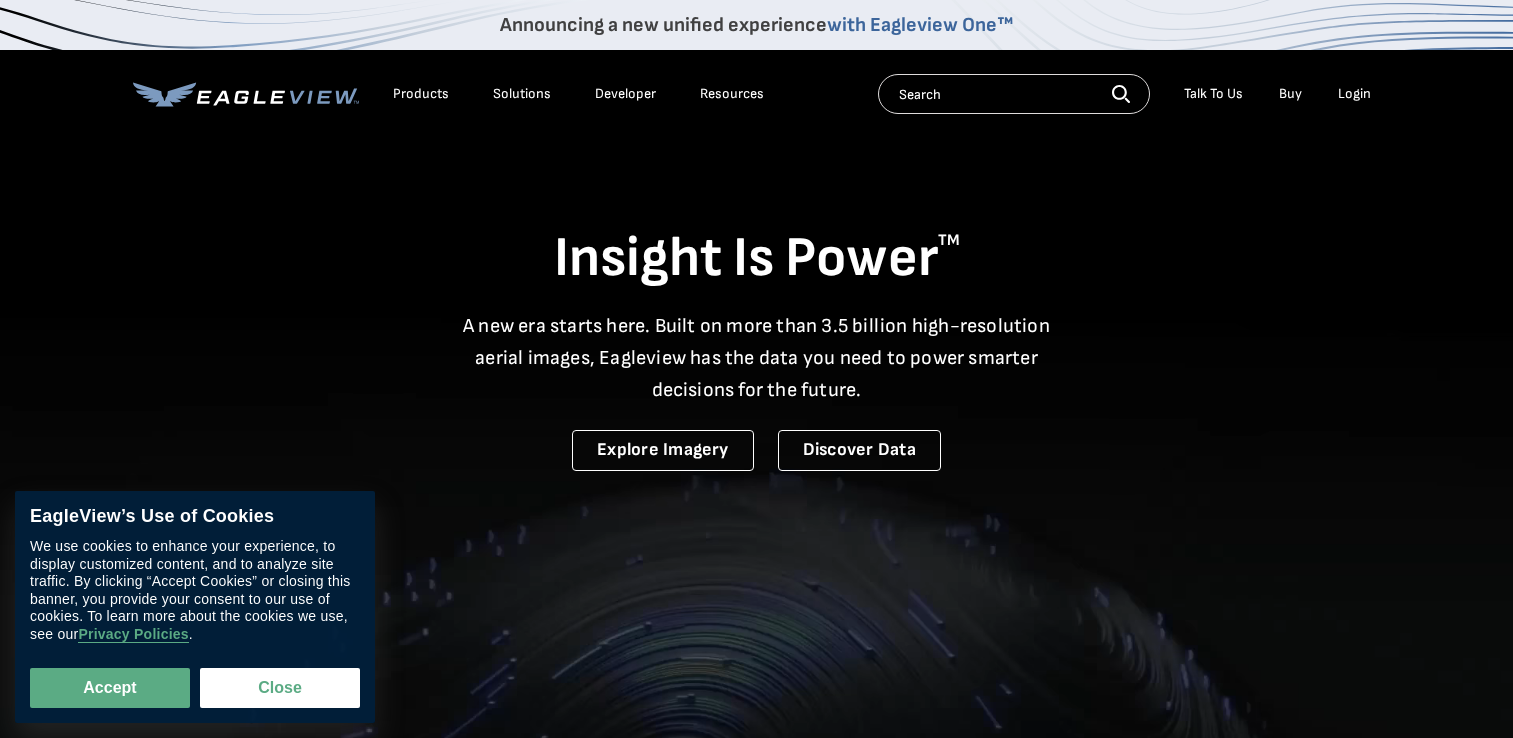 scroll, scrollTop: 0, scrollLeft: 0, axis: both 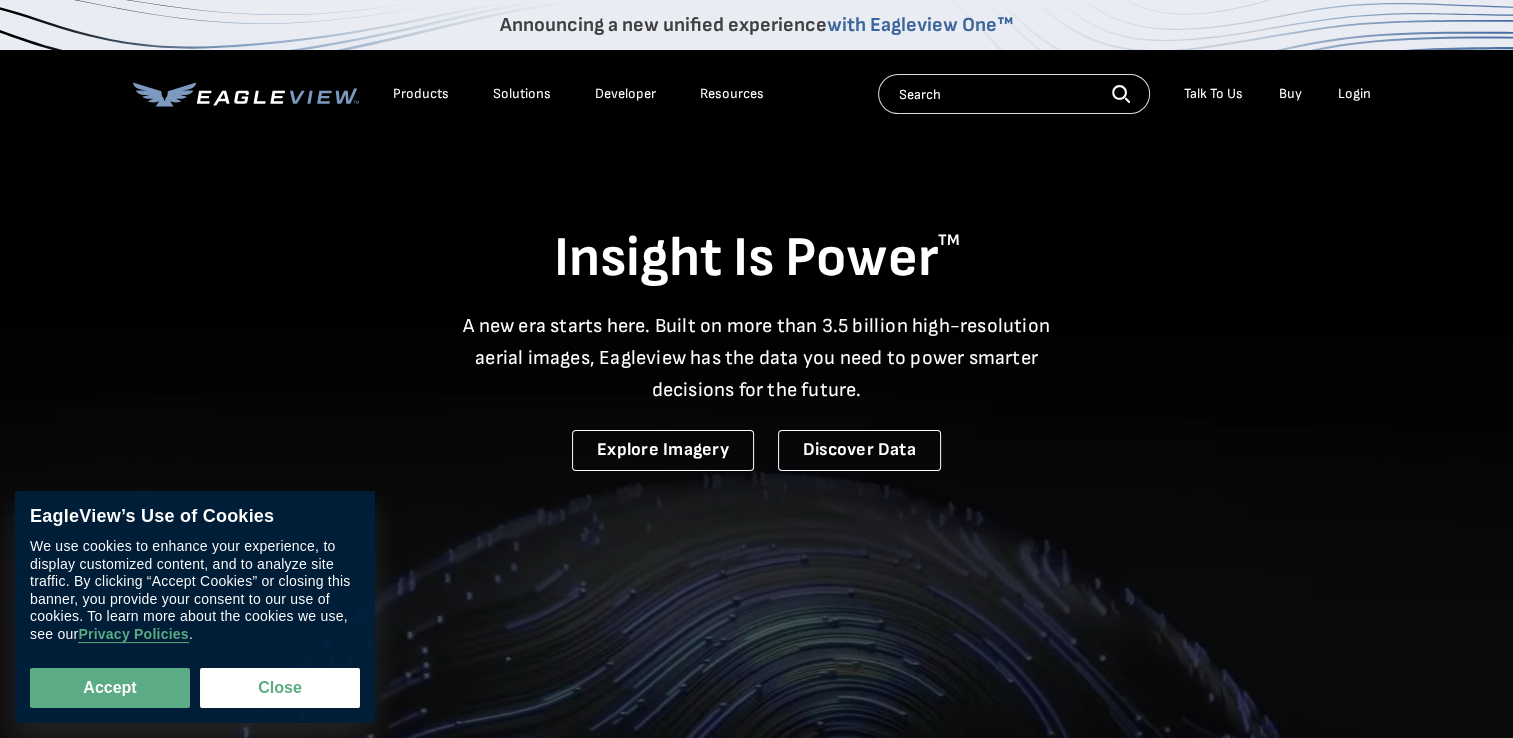 click on "Login" at bounding box center [1354, 94] 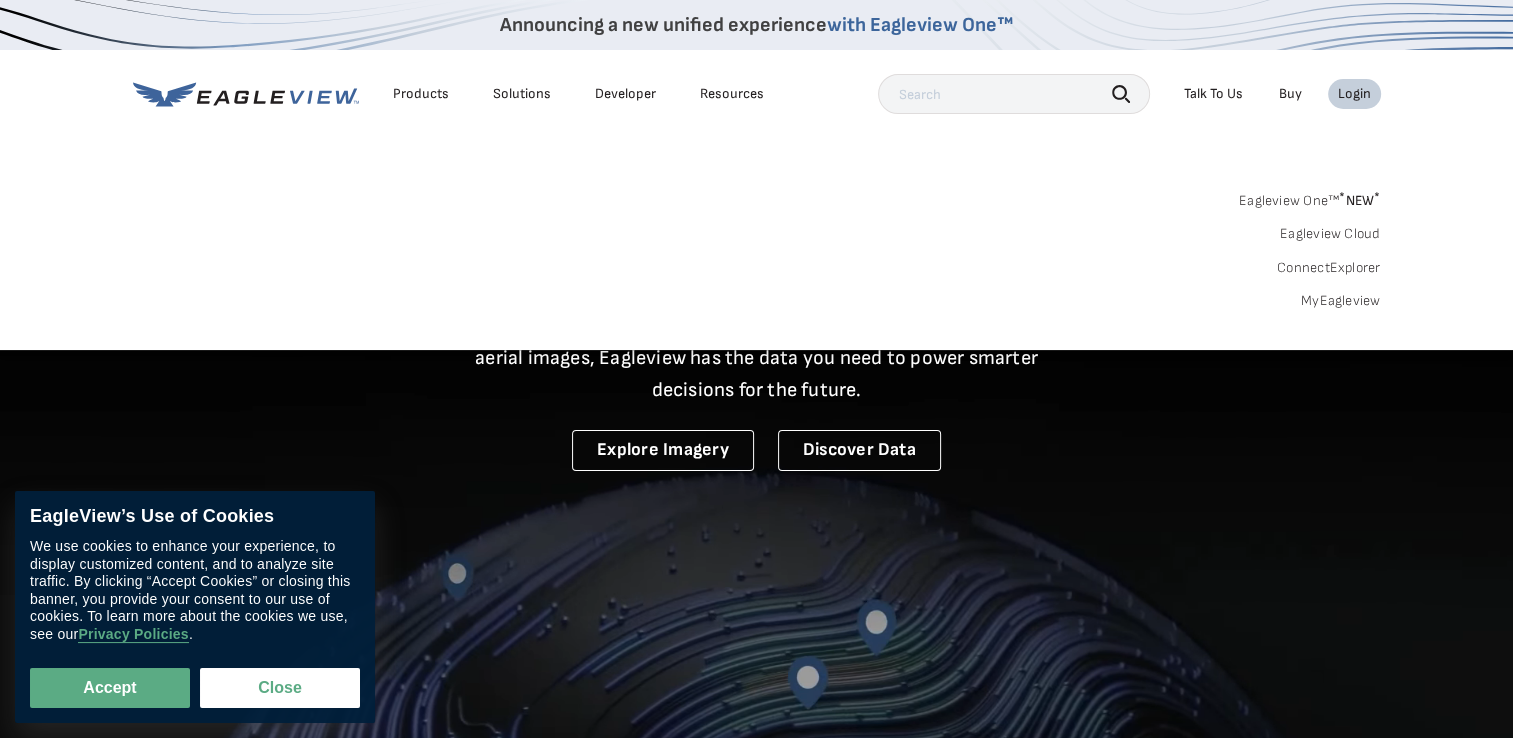click on "MyEagleview" at bounding box center (1341, 301) 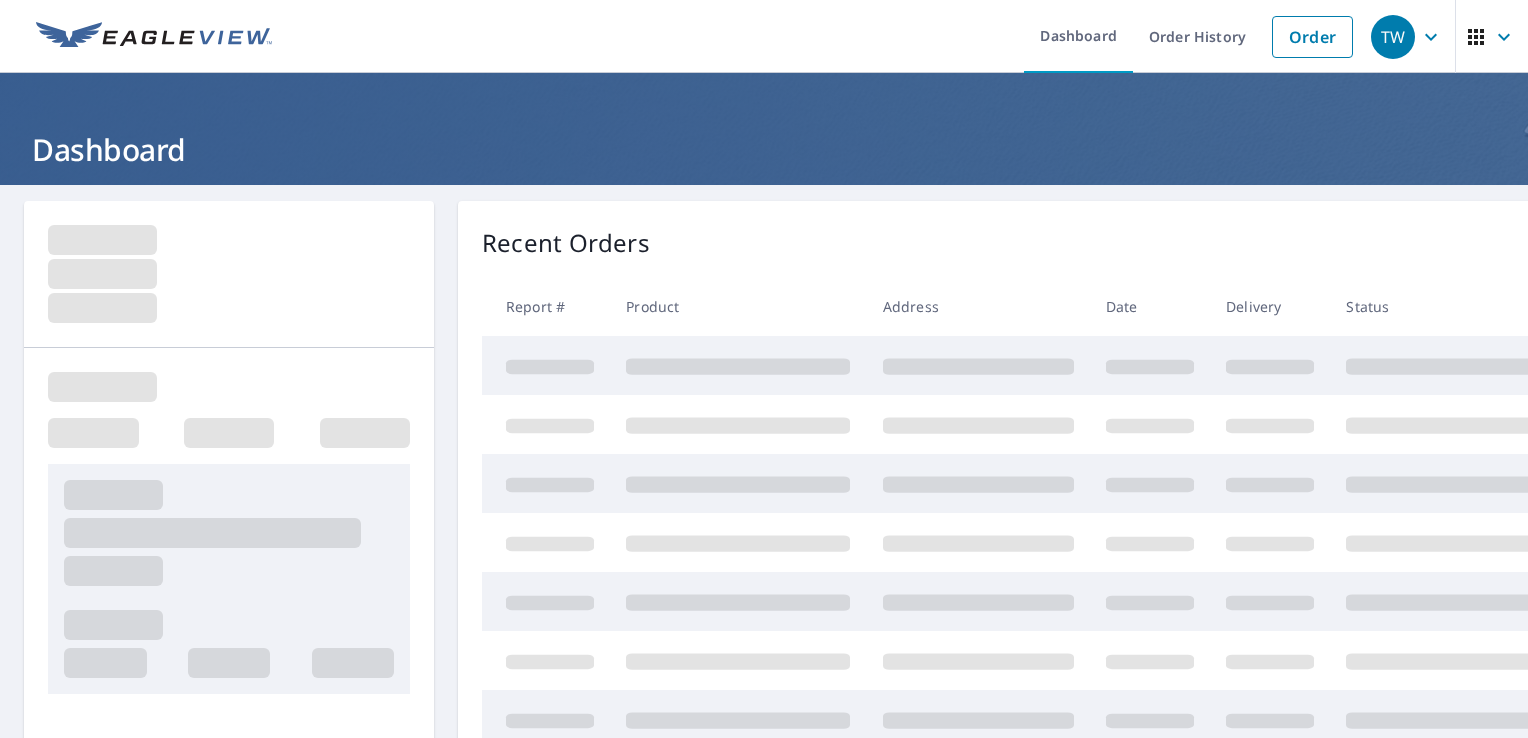 scroll, scrollTop: 0, scrollLeft: 0, axis: both 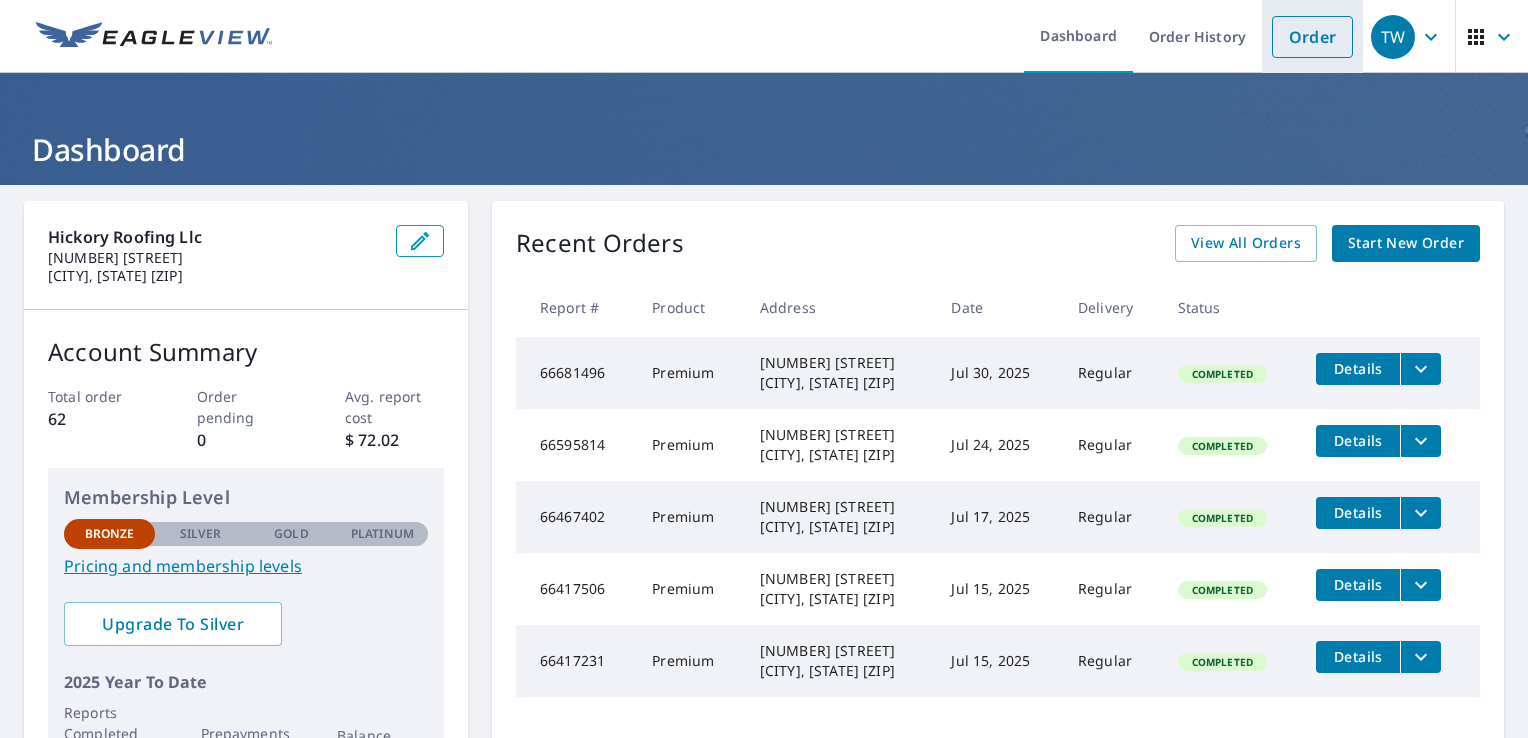 click on "Order" at bounding box center [1312, 37] 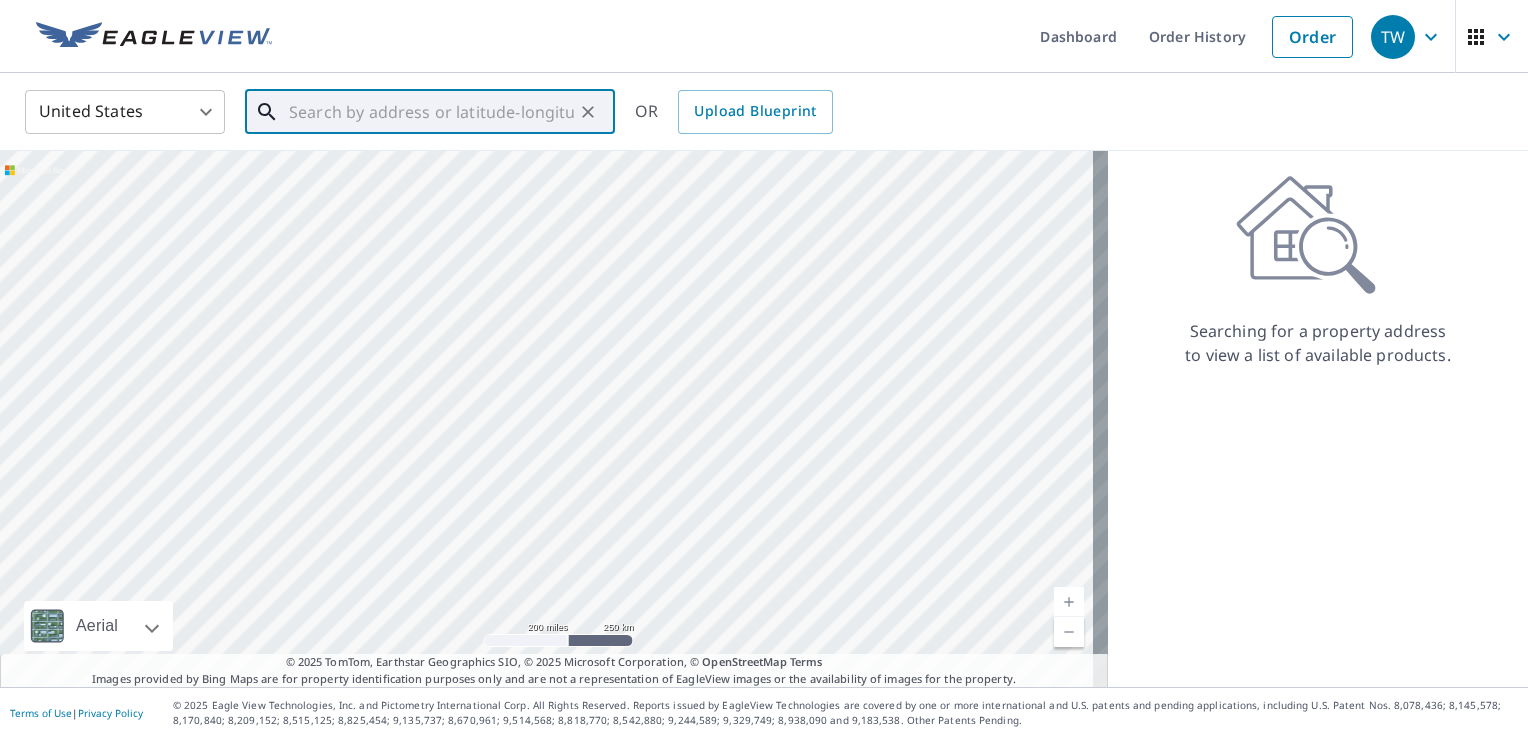click at bounding box center (431, 112) 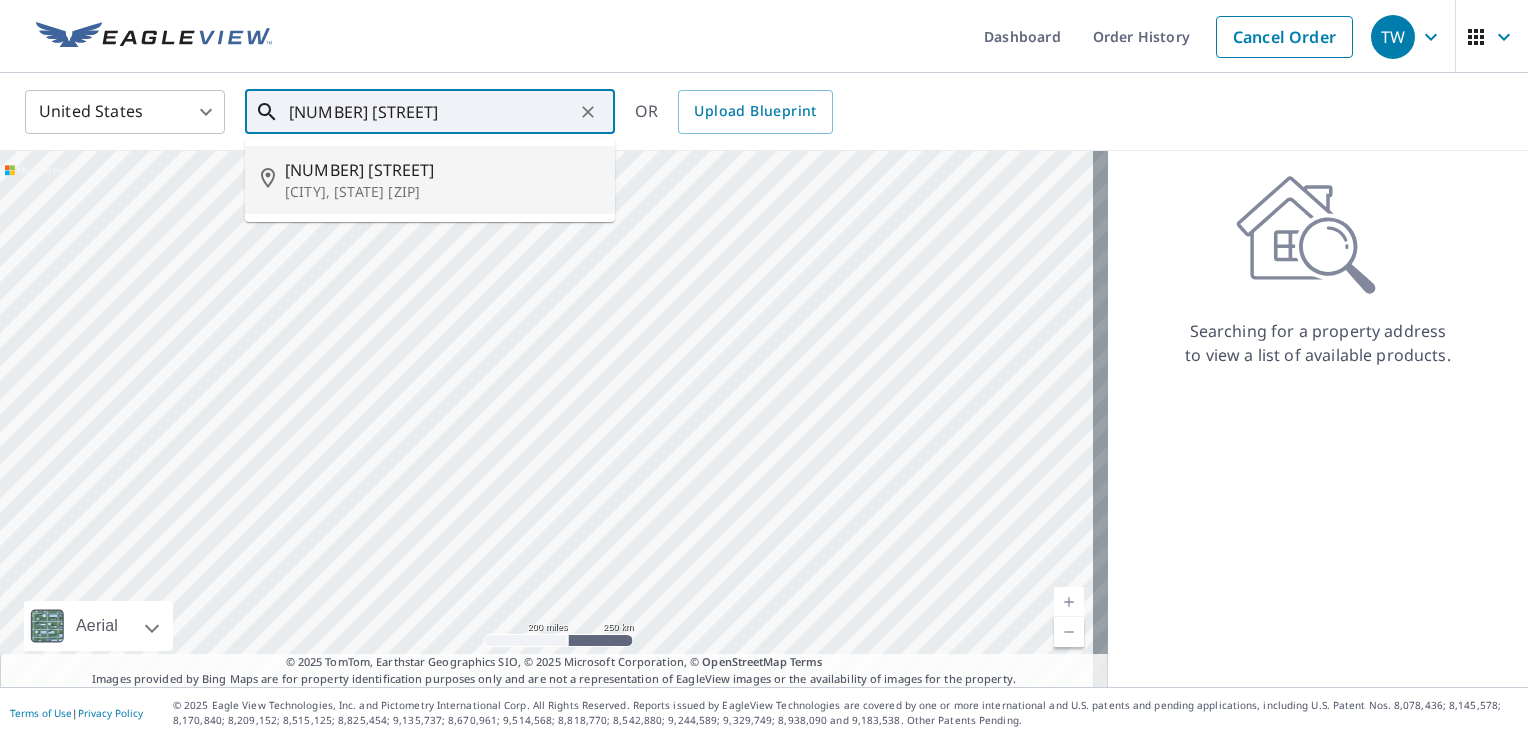 click on "[NUMBER] [STREET]" at bounding box center [442, 170] 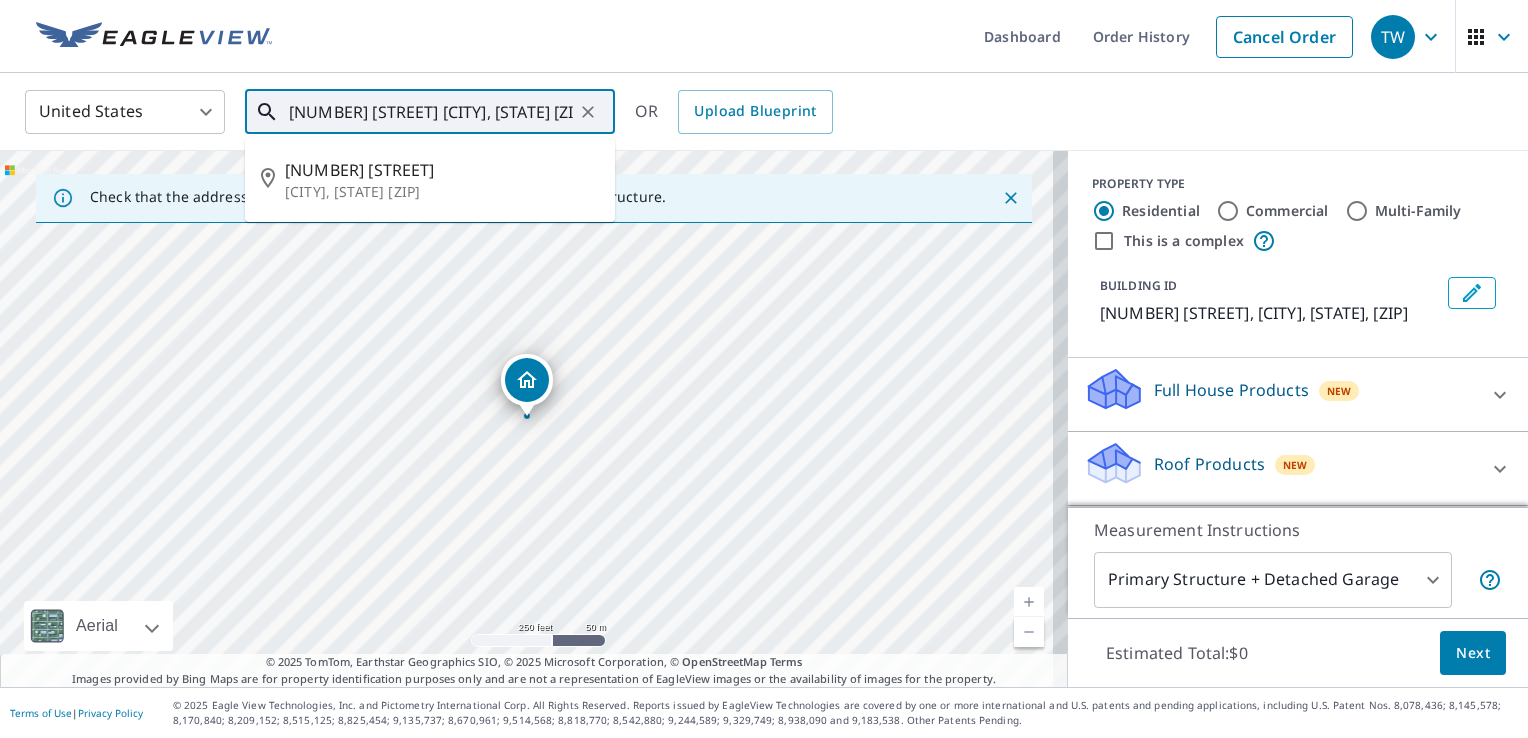 click on "[NUMBER] [STREET] [CITY], [STATE] [ZIP]" at bounding box center [431, 112] 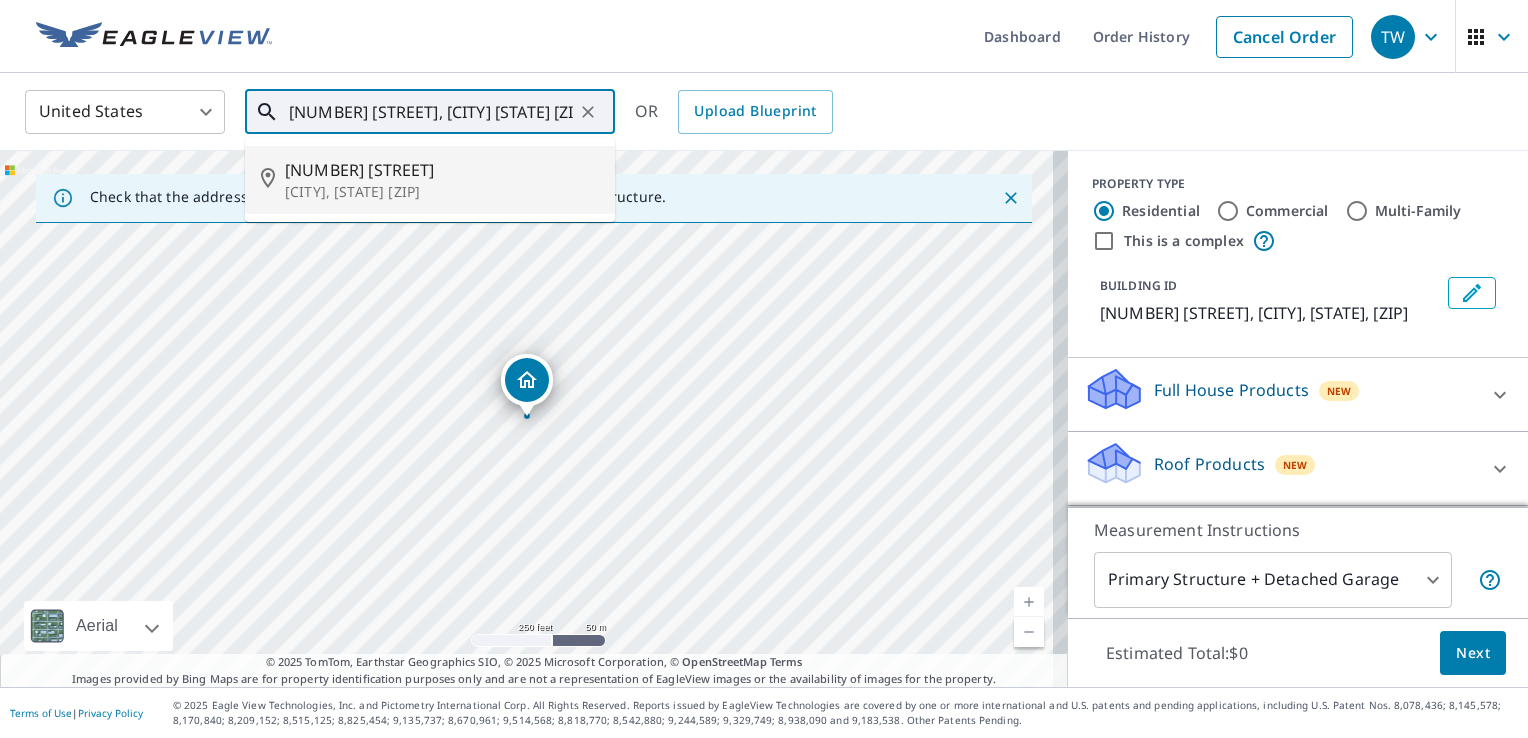 click on "[NUMBER] [STREET]" at bounding box center [442, 170] 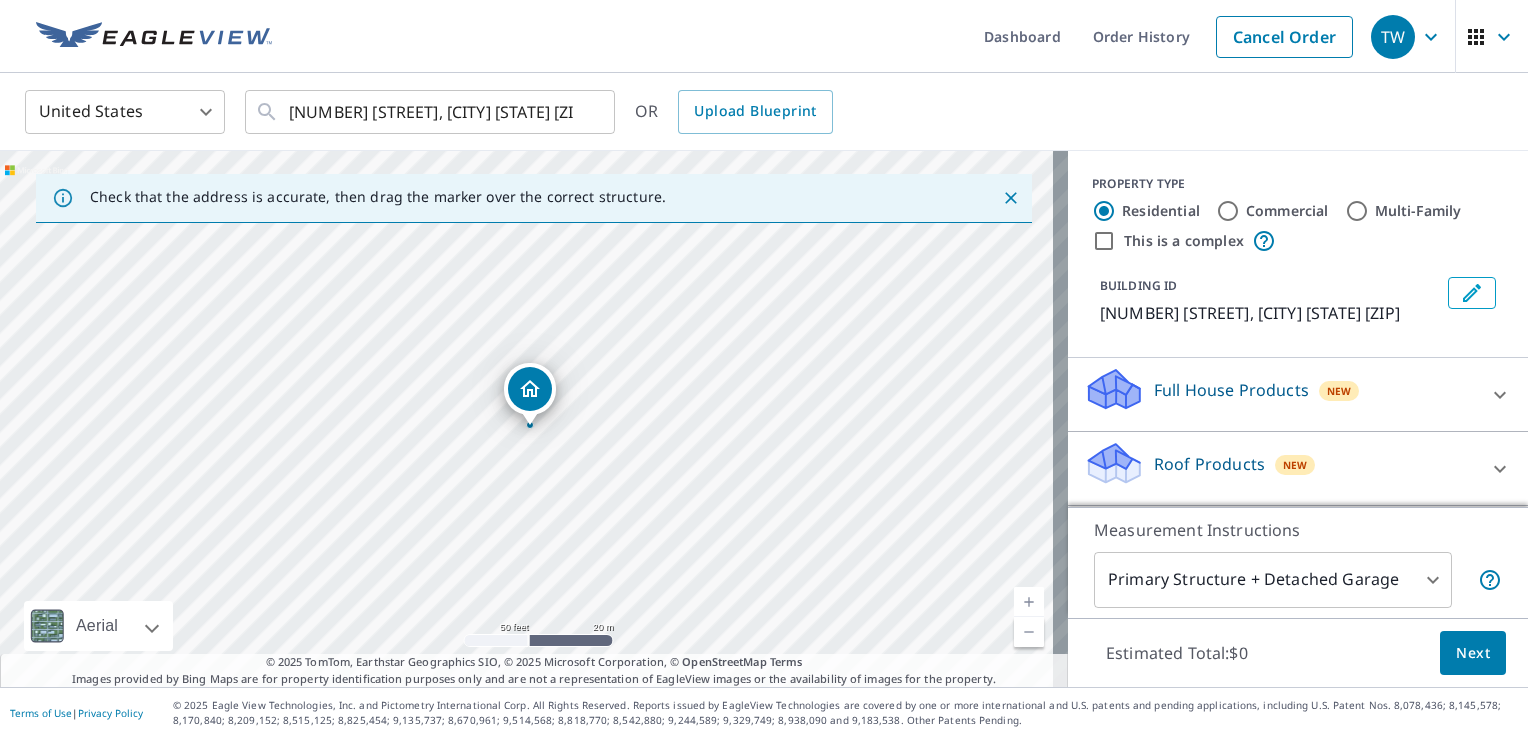 click at bounding box center (530, 389) 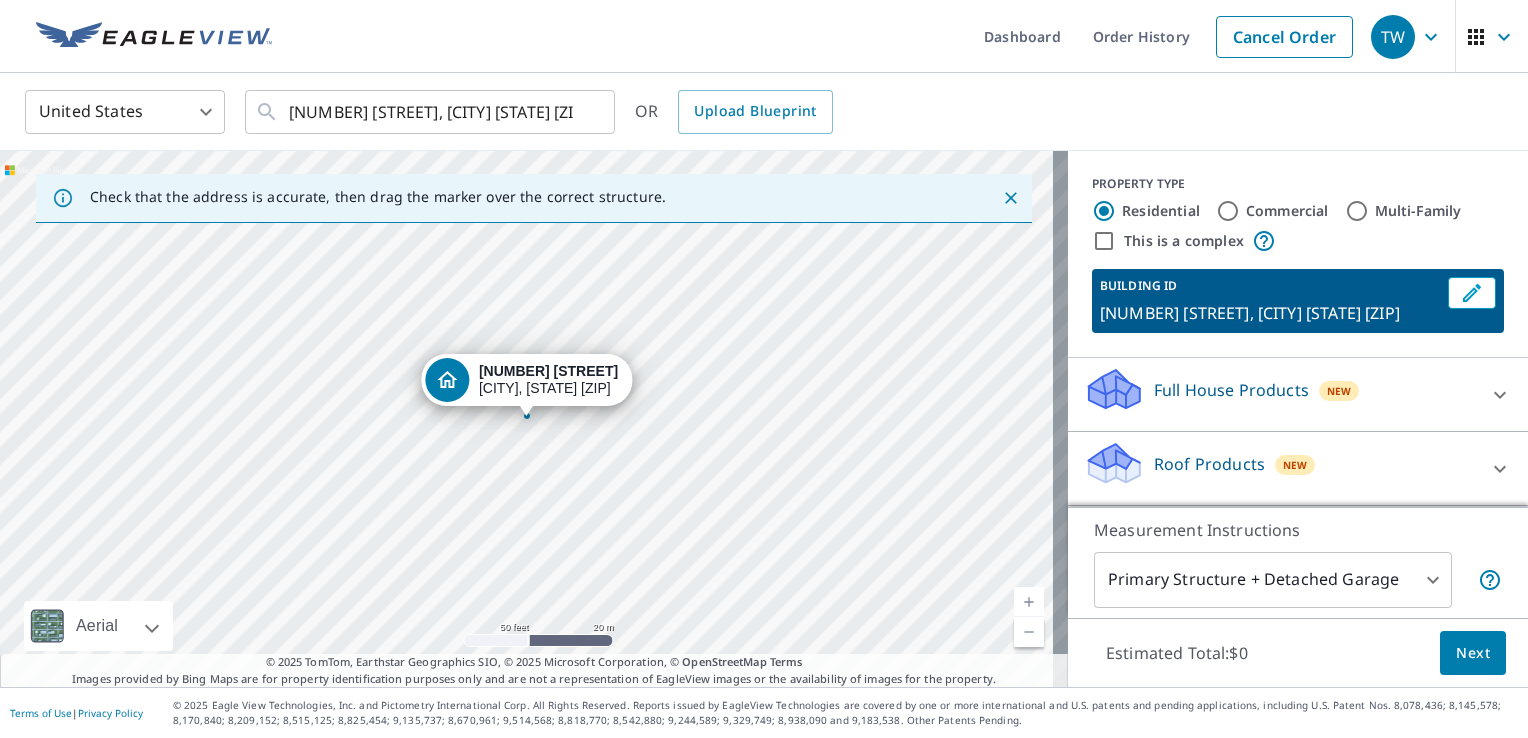 click on "Full House Products New" at bounding box center [1280, 394] 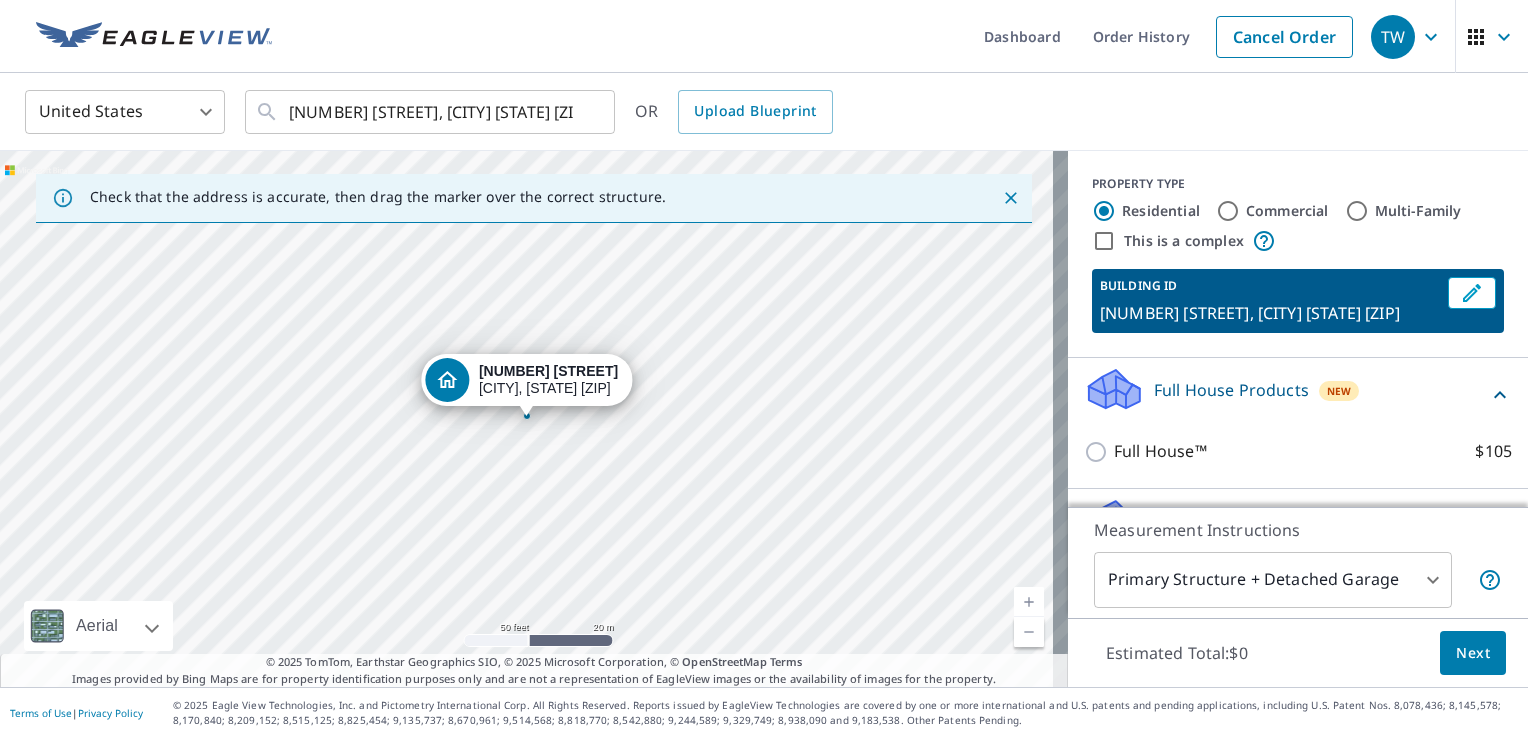 scroll, scrollTop: 67, scrollLeft: 0, axis: vertical 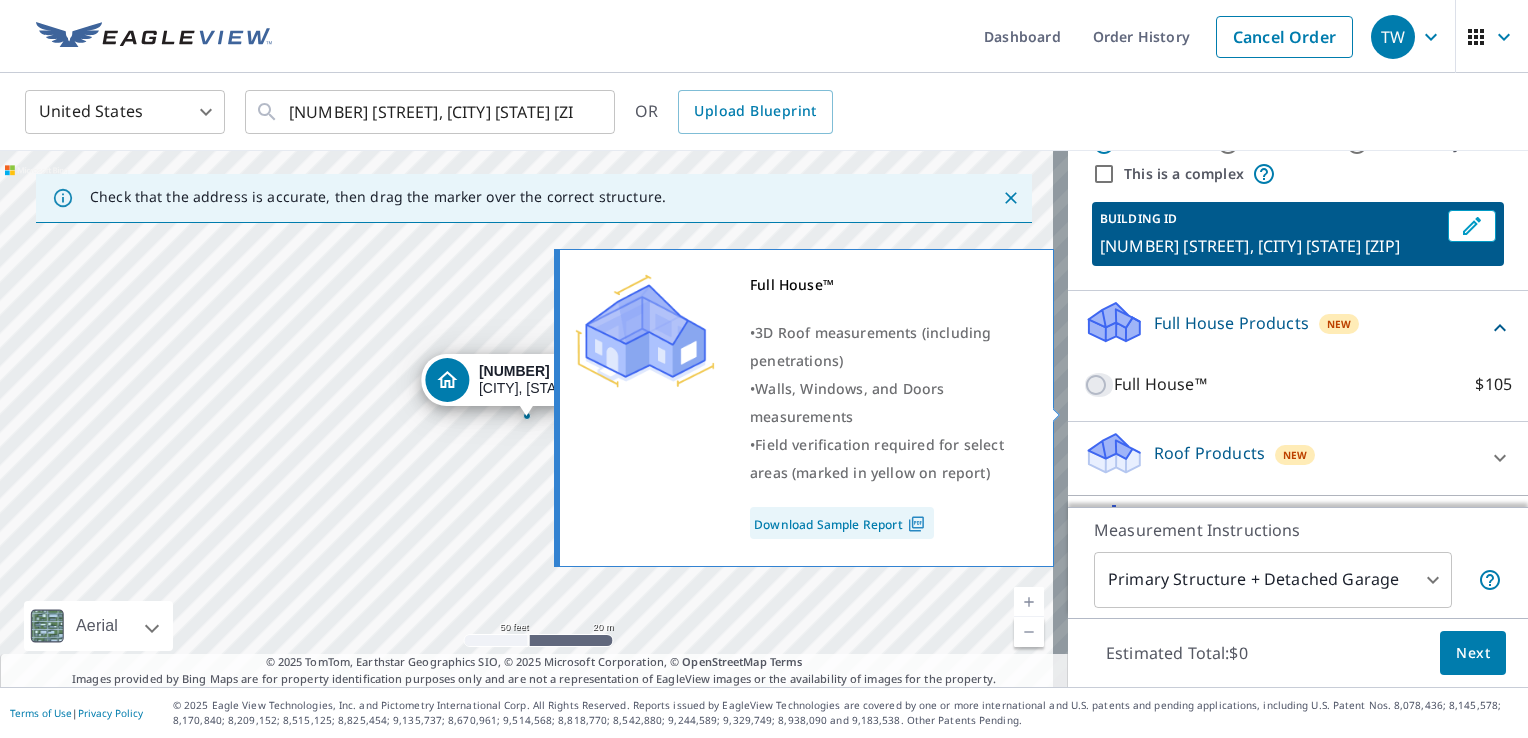click on "Full House™ $105" at bounding box center [1099, 385] 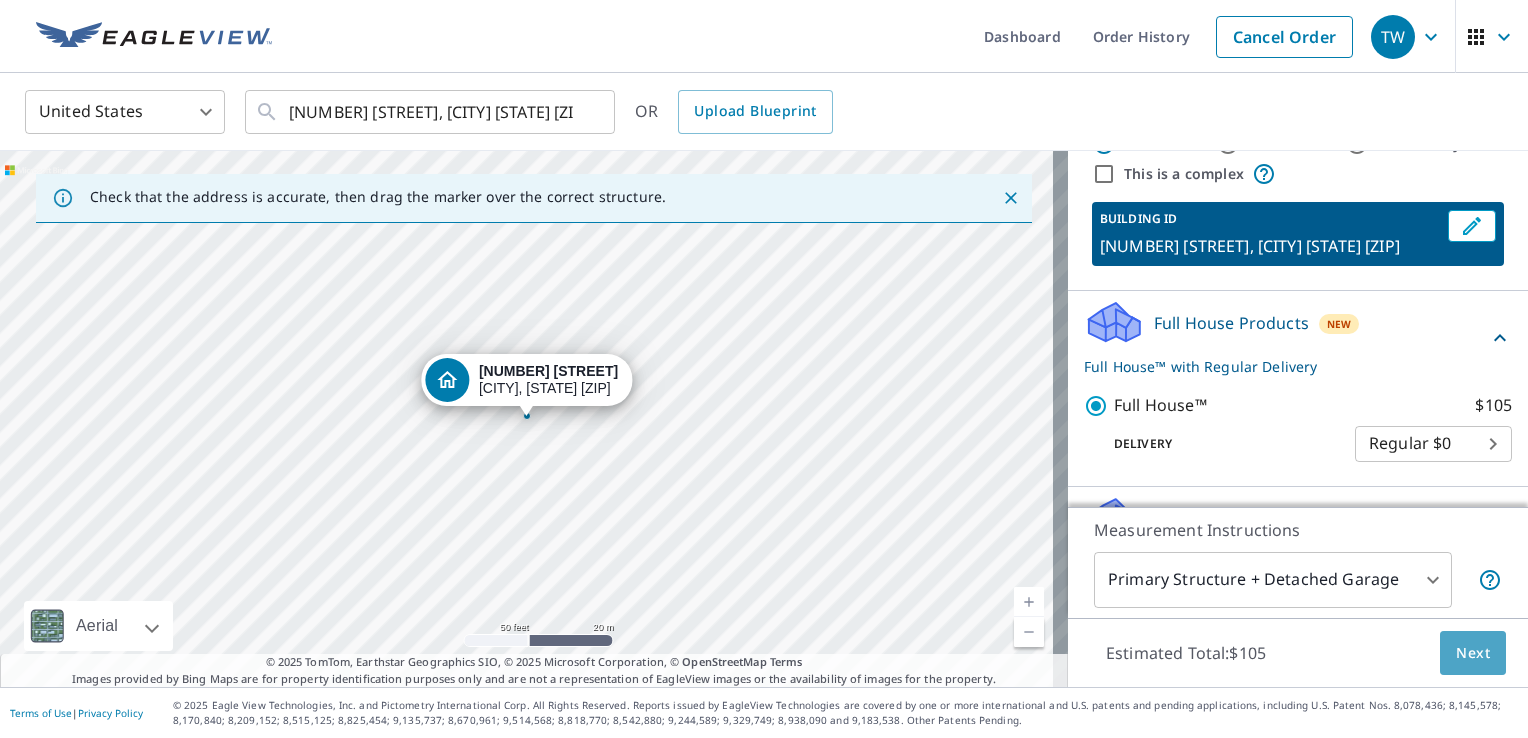 click on "Next" at bounding box center (1473, 653) 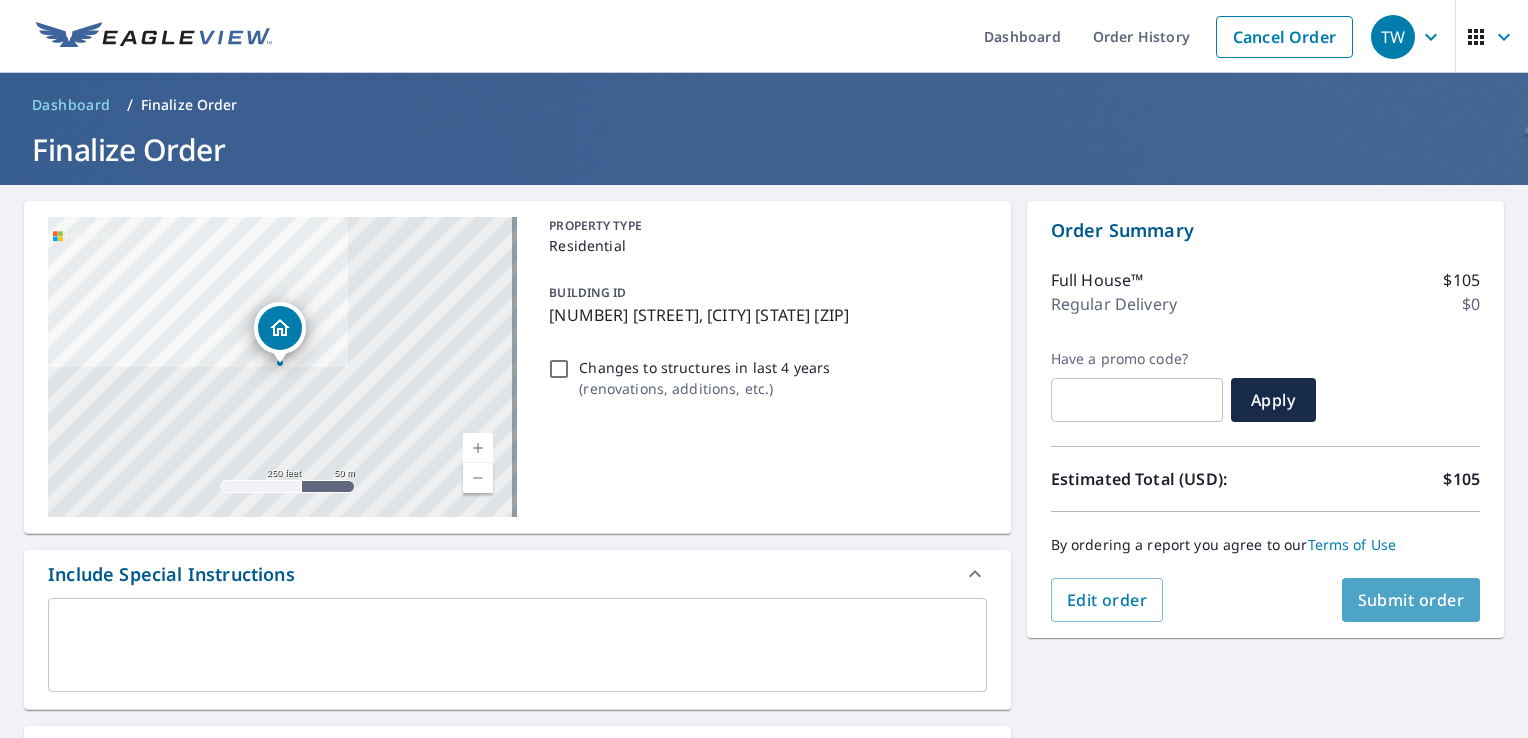 click on "Submit order" at bounding box center (1411, 600) 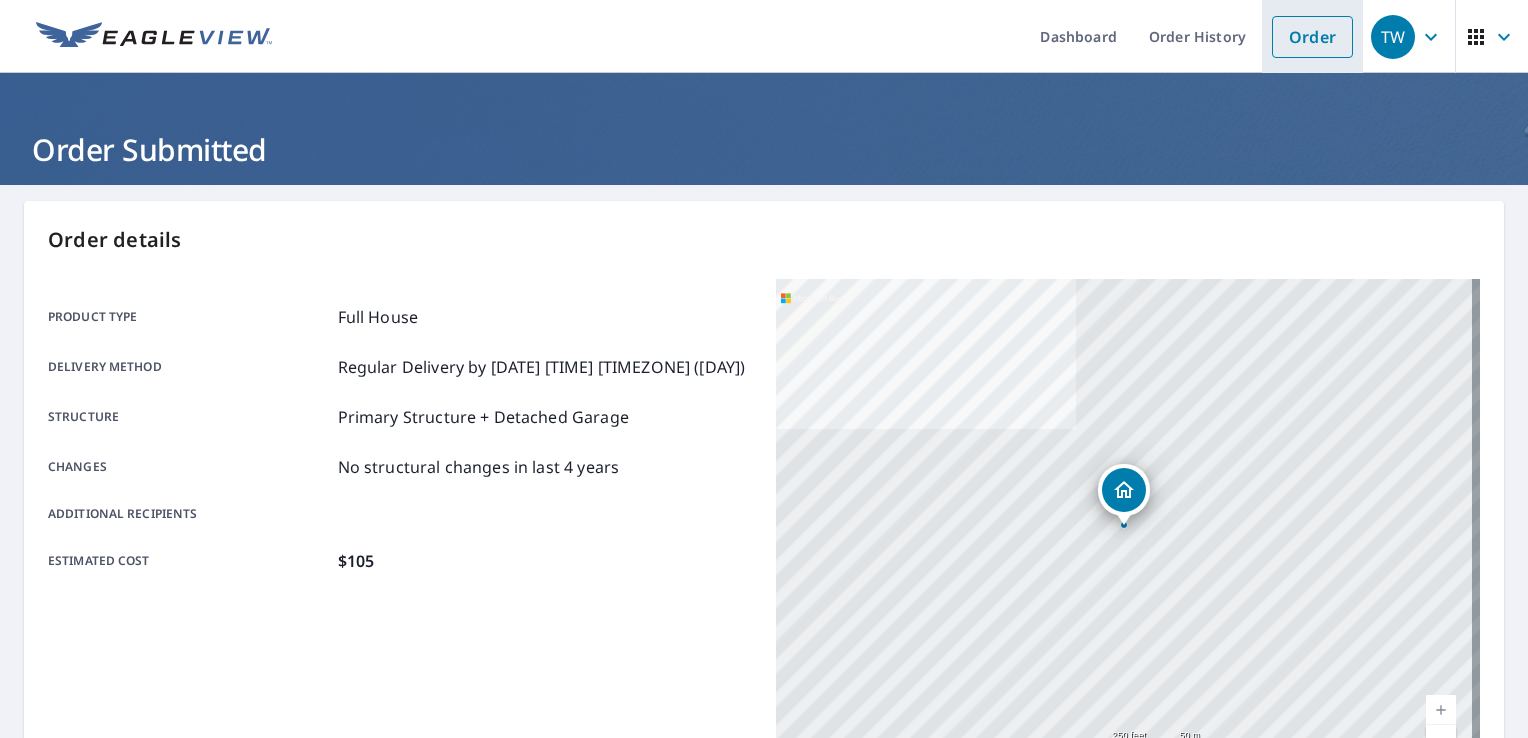 click on "Order" at bounding box center [1312, 37] 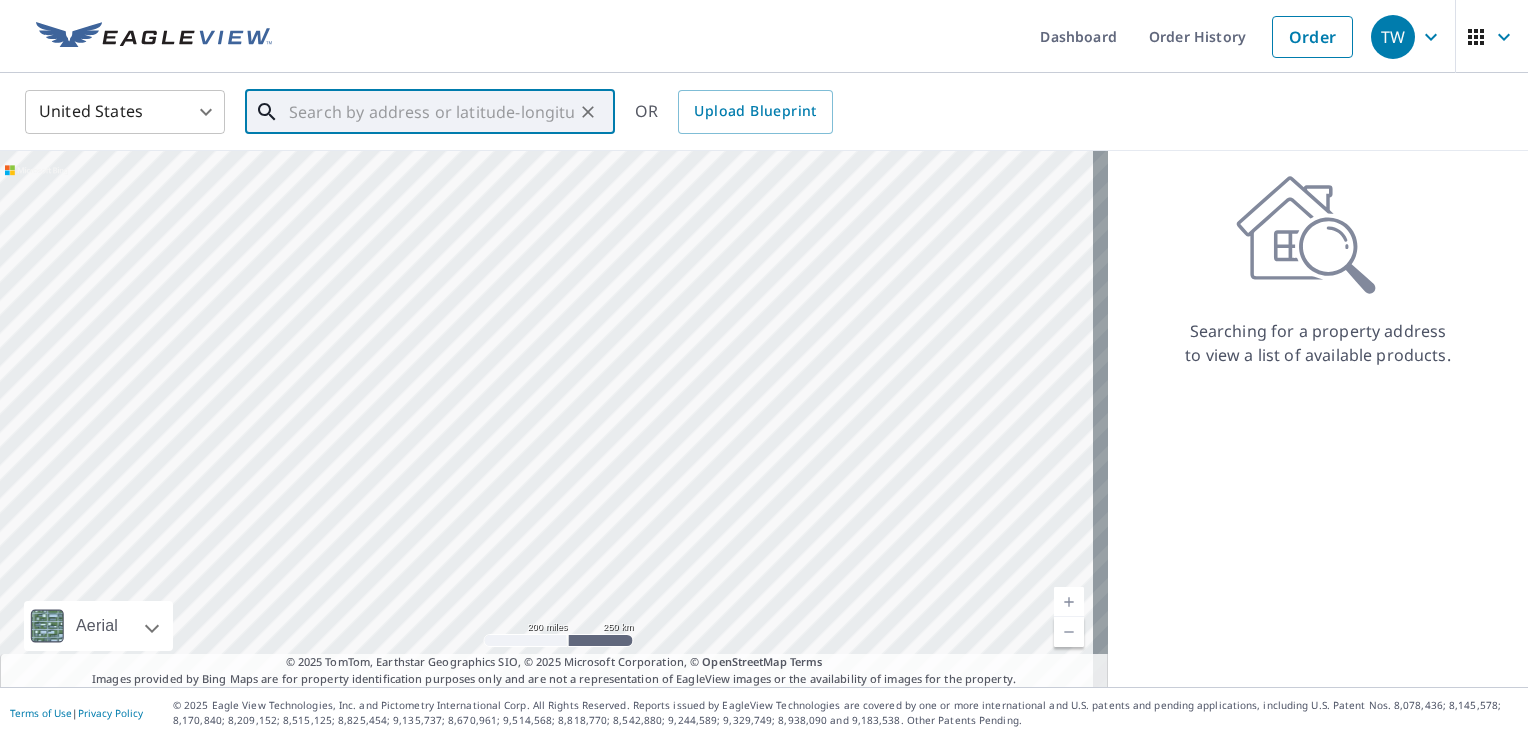 click at bounding box center (431, 112) 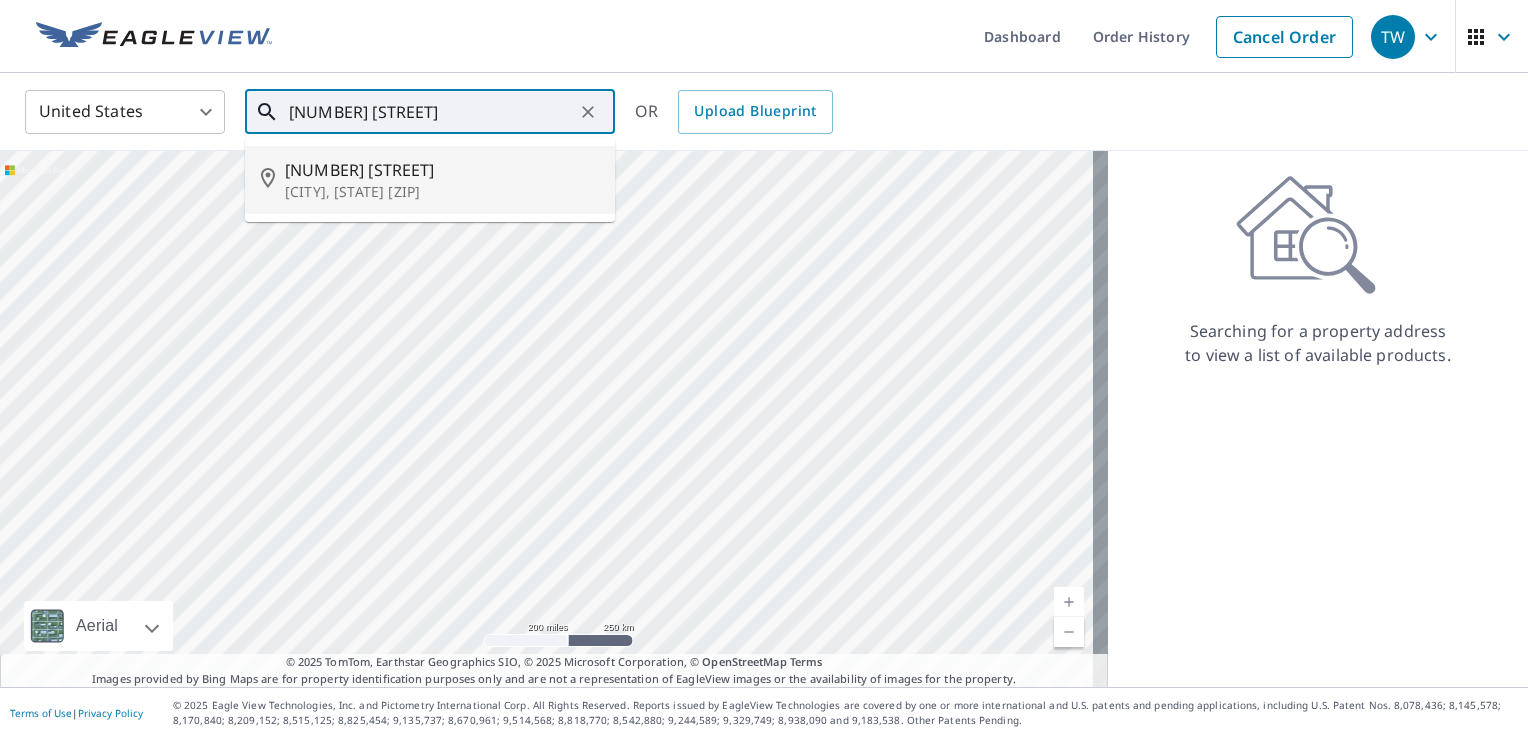 click on "[NUMBER] [STREET]" at bounding box center (442, 170) 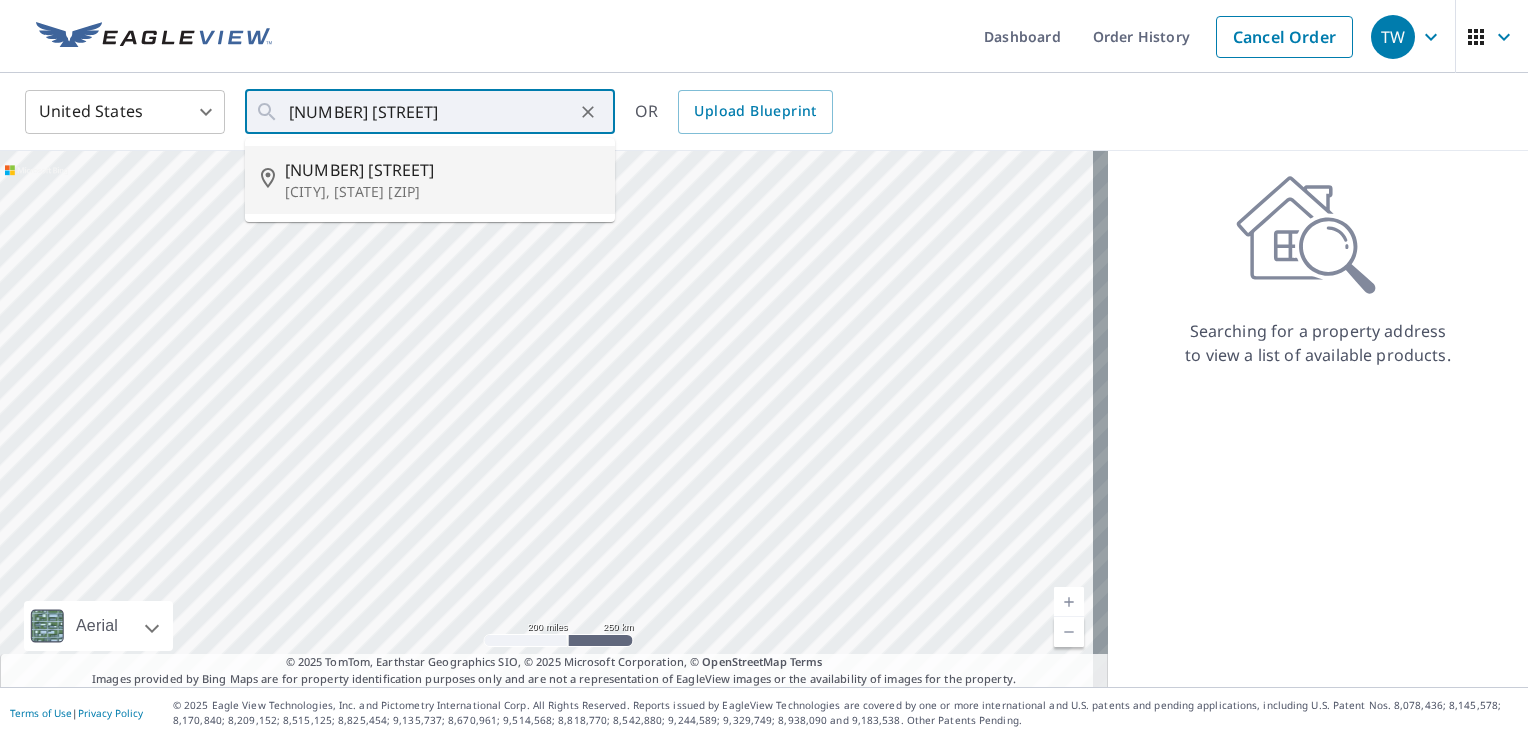 type on "[NUMBER] [STREET] [CITY], [STATE], [ZIP]" 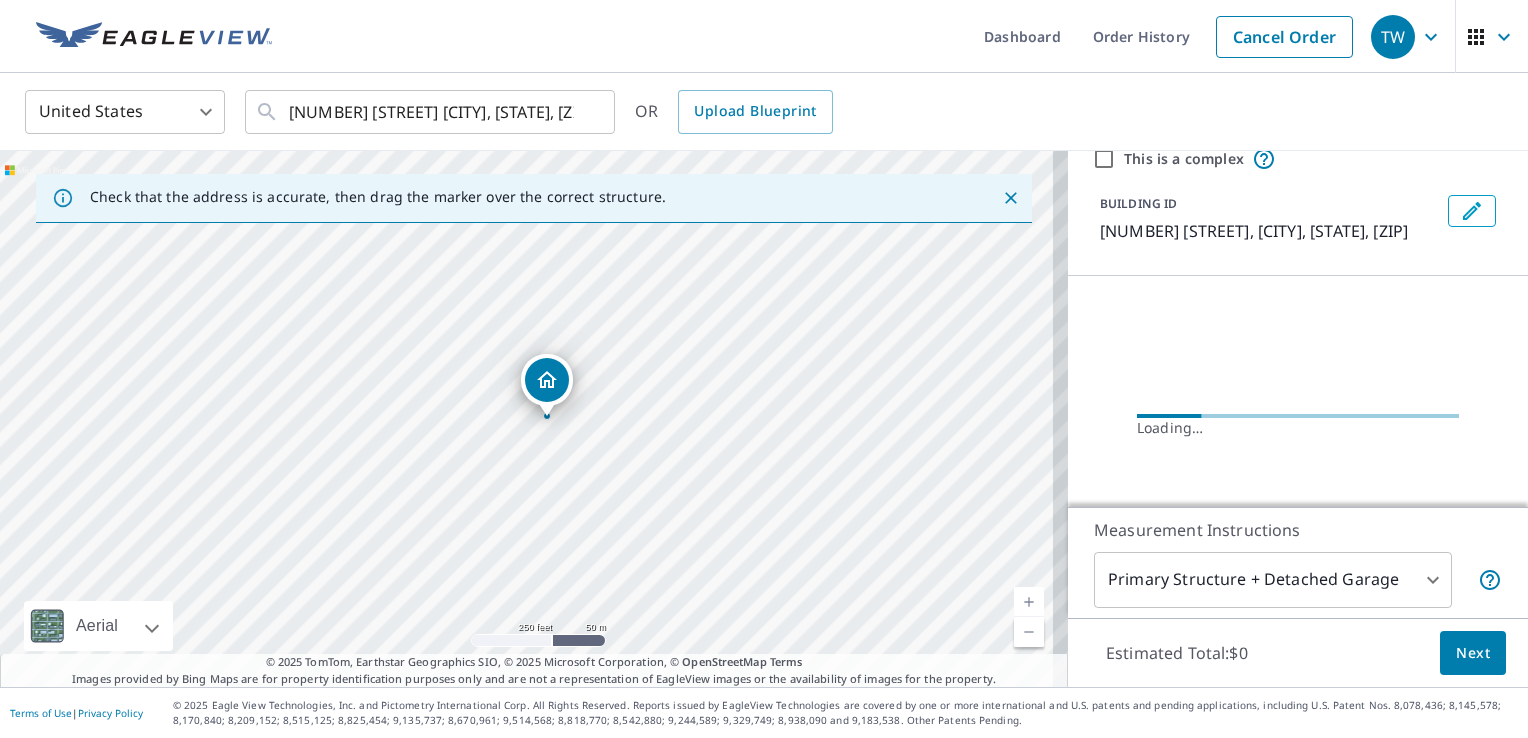 scroll, scrollTop: 116, scrollLeft: 0, axis: vertical 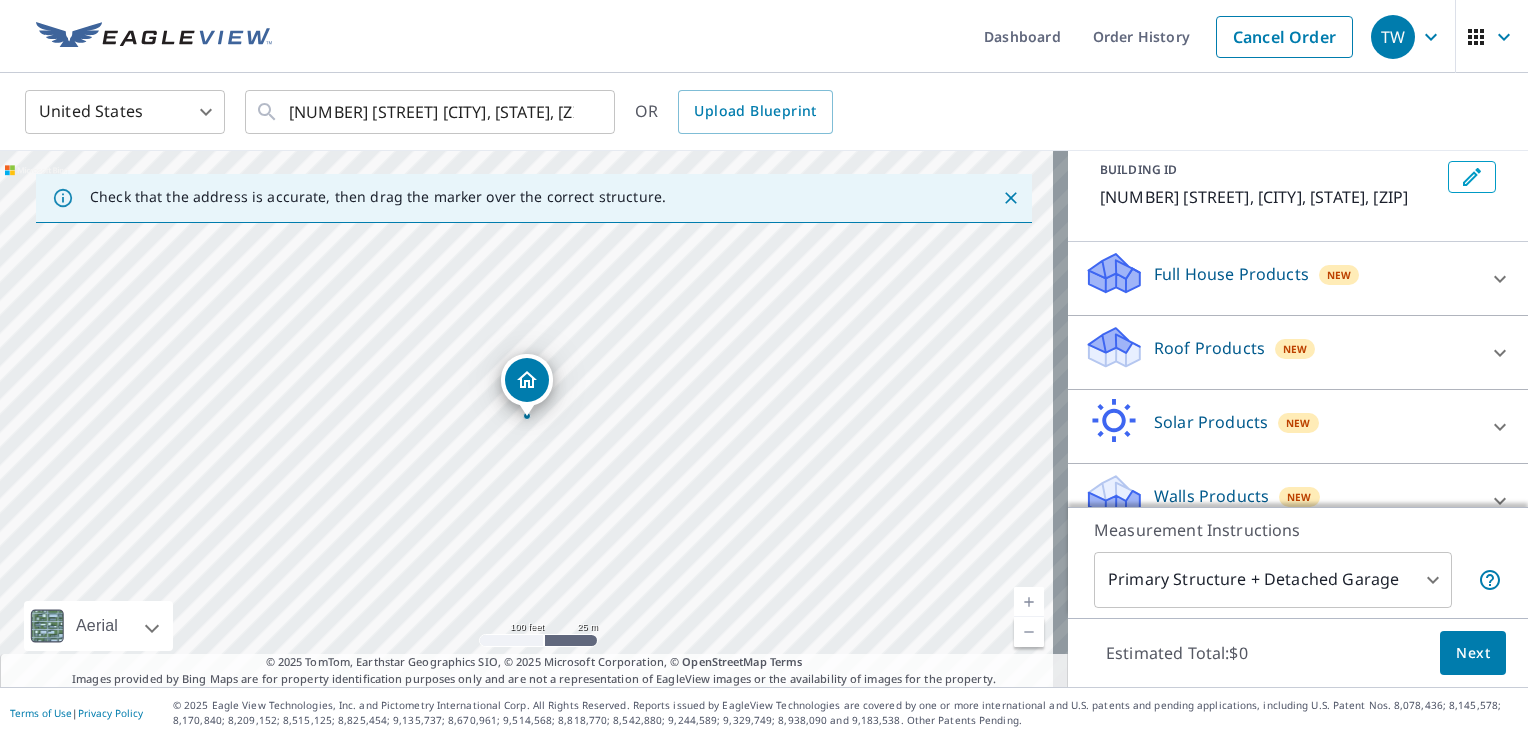 click on "Roof Products" at bounding box center (1209, 348) 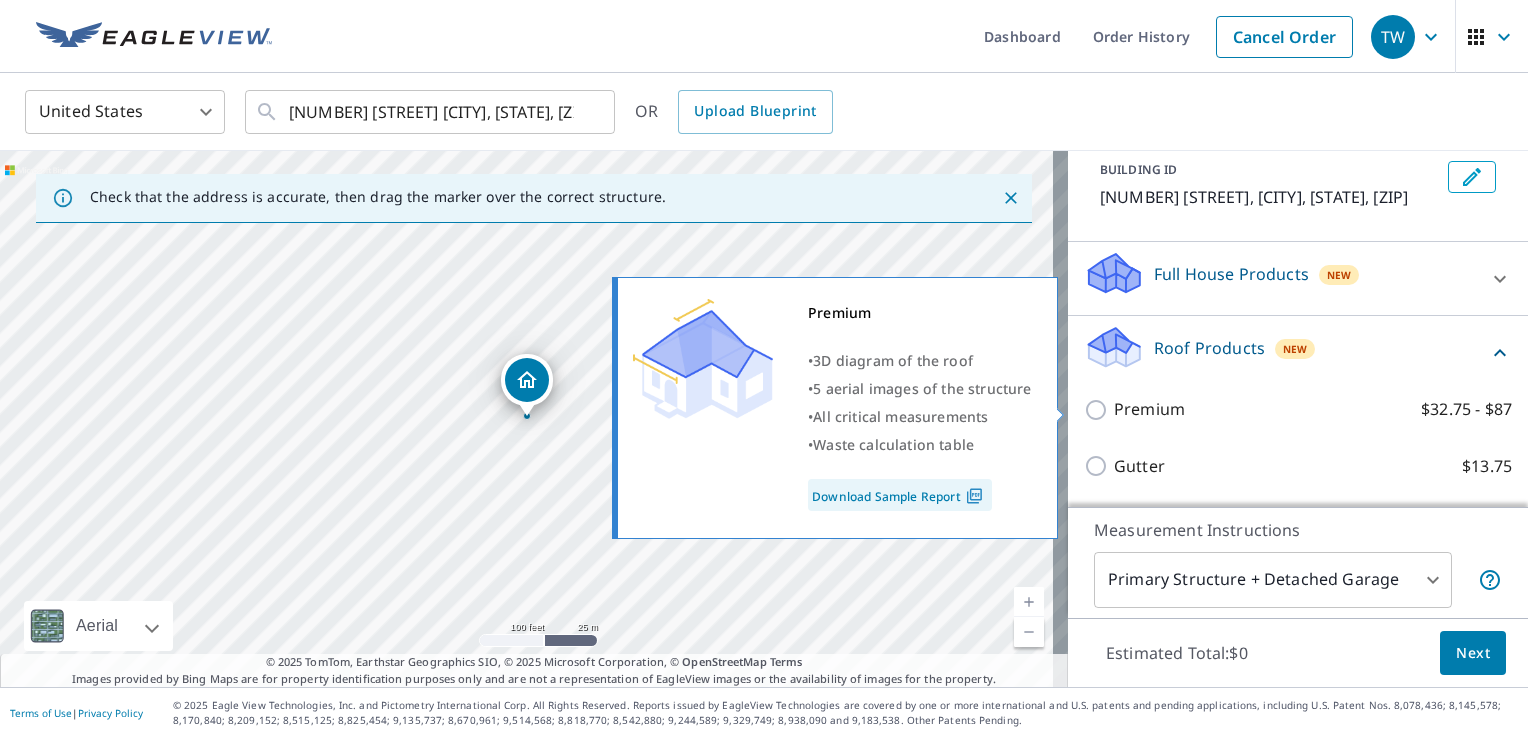 click on "Premium" at bounding box center [1149, 409] 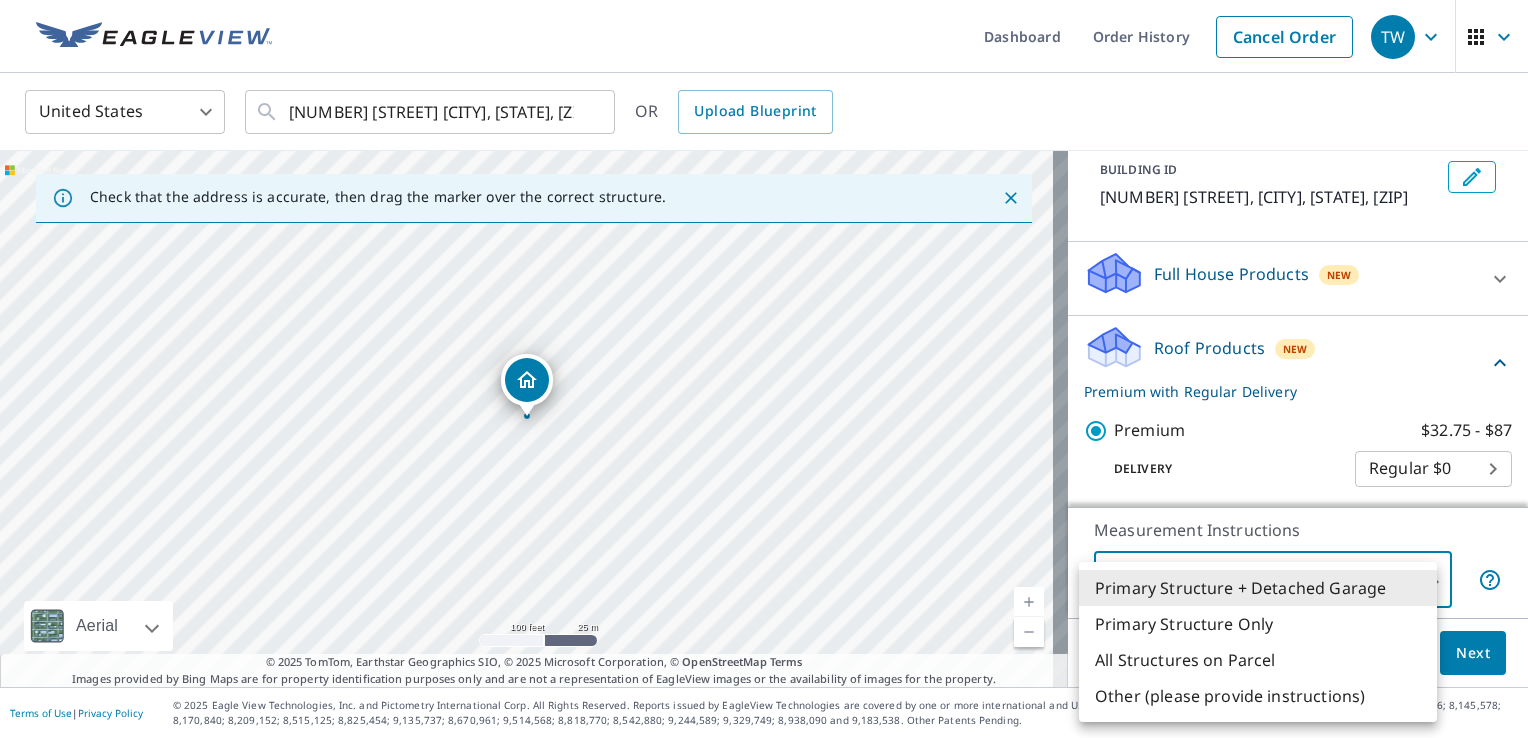 click on "[NUMBER] [STREET] [CITY], [STATE], [ZIP]" at bounding box center (764, 369) 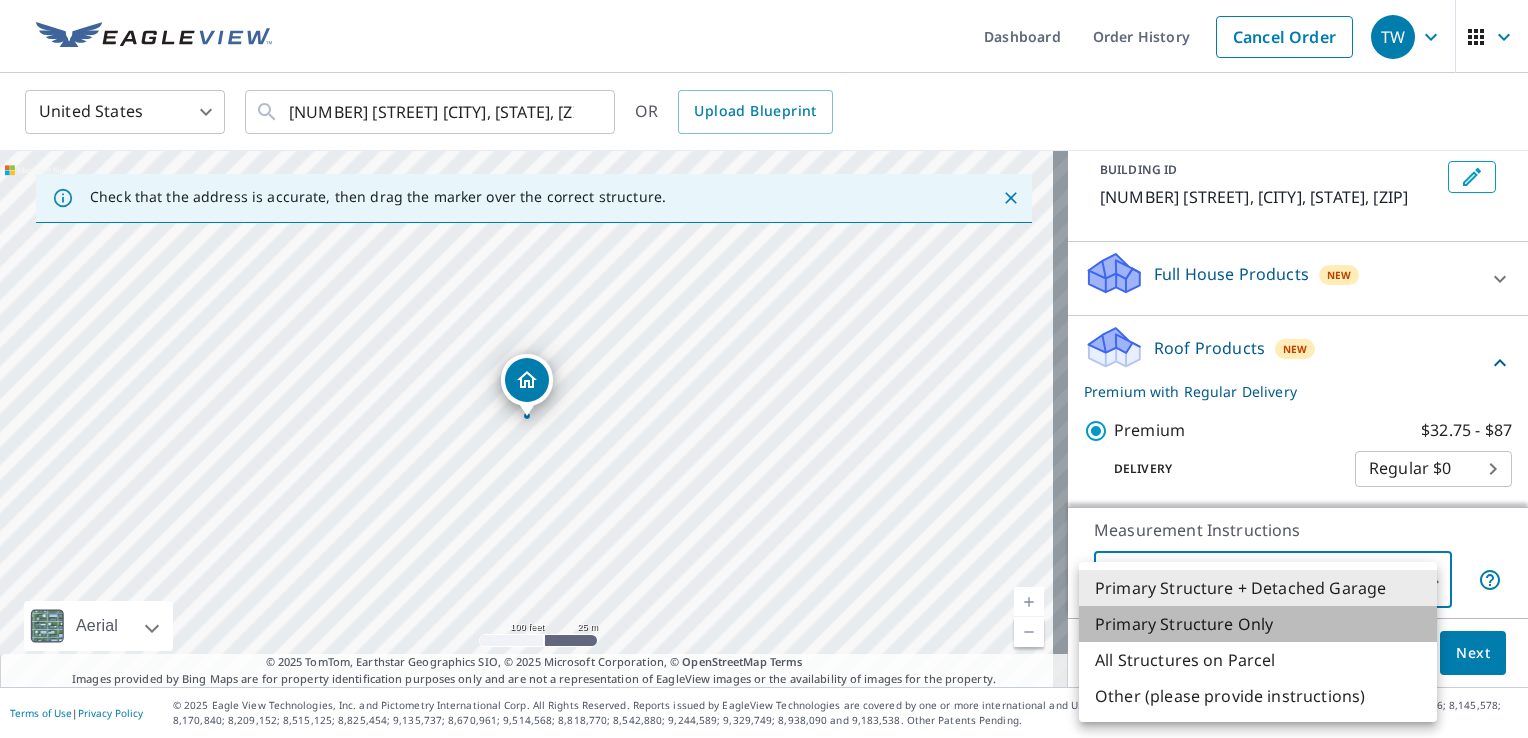 click on "Primary Structure Only" at bounding box center [1258, 624] 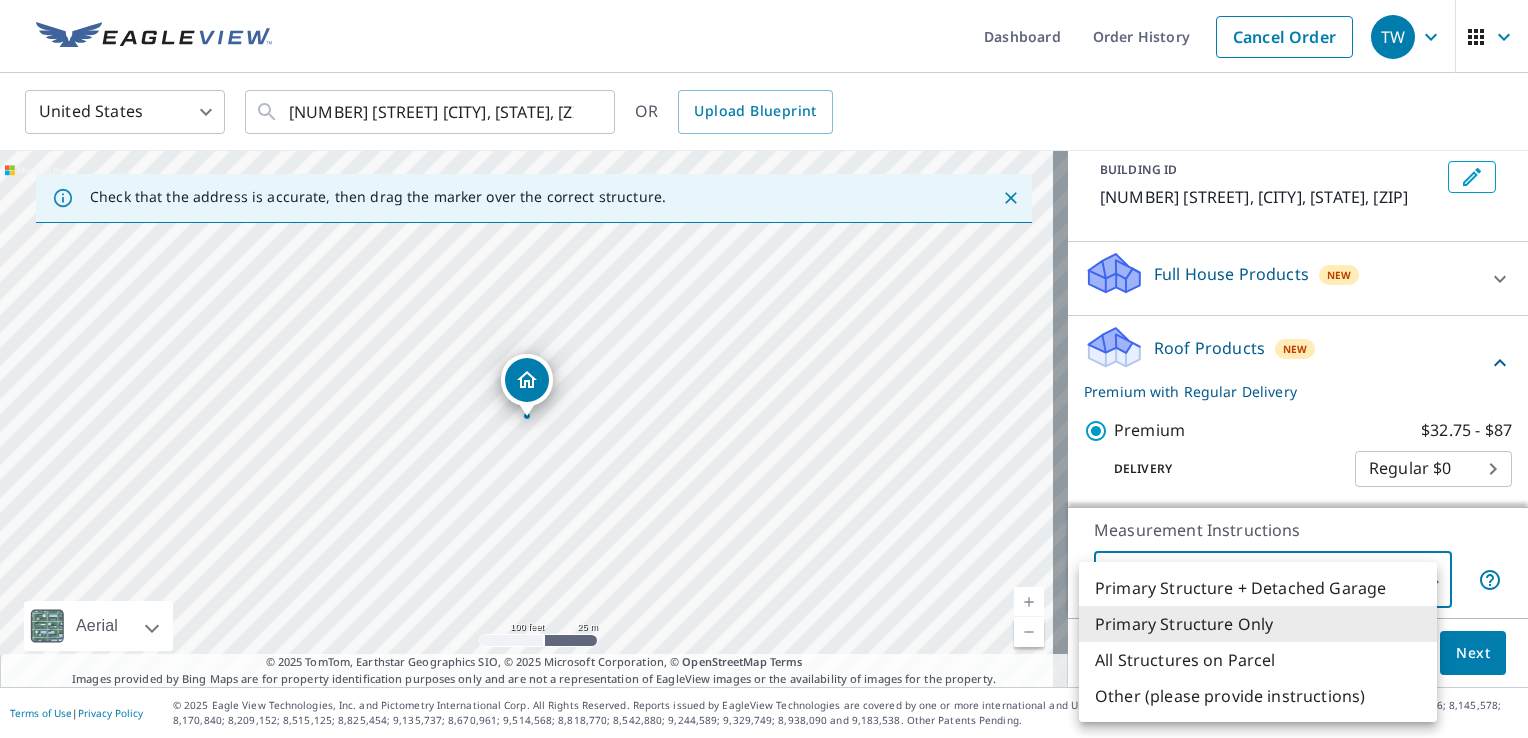 click on "[NUMBER] [STREET] [CITY], [STATE], [ZIP]" at bounding box center (764, 369) 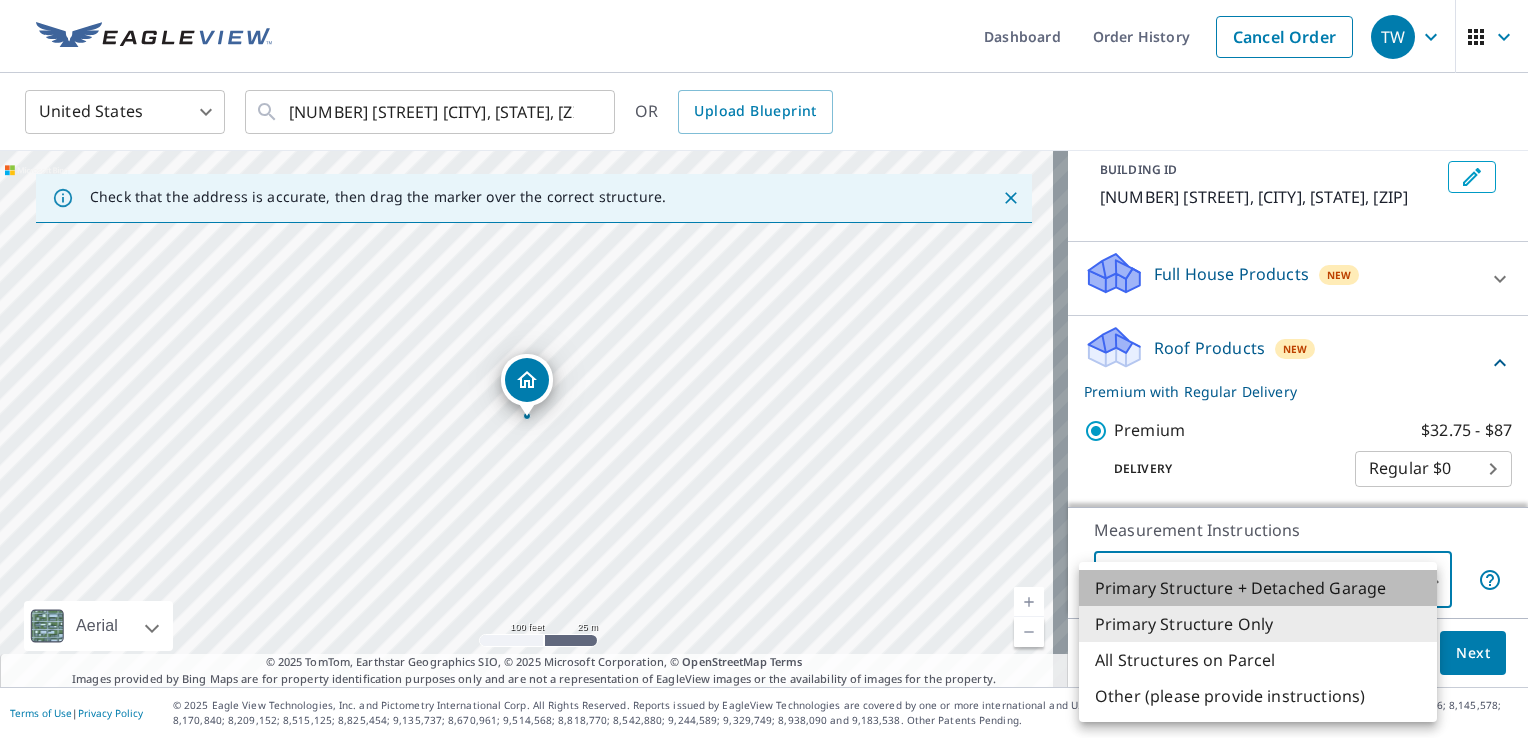 click on "Primary Structure + Detached Garage" at bounding box center (1258, 588) 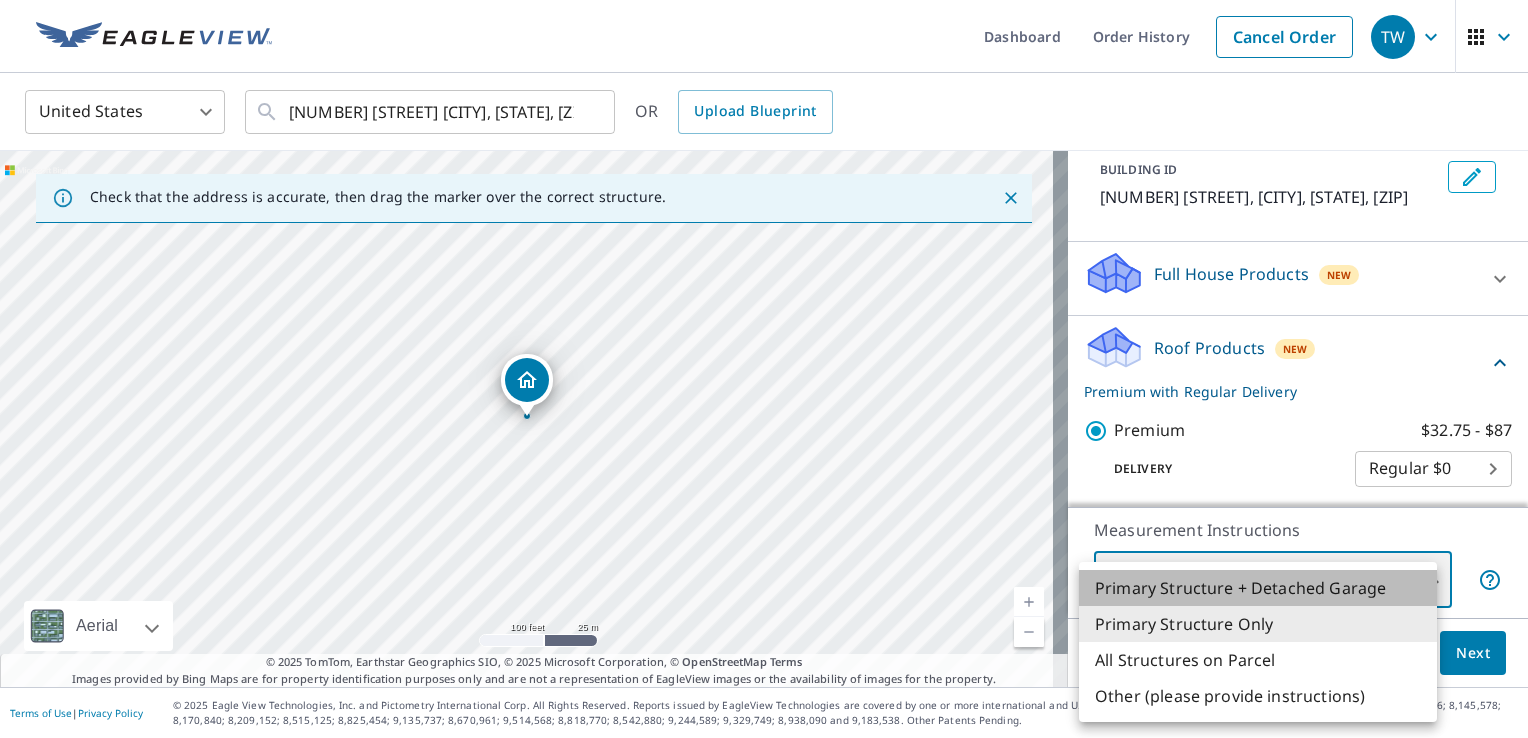 type on "1" 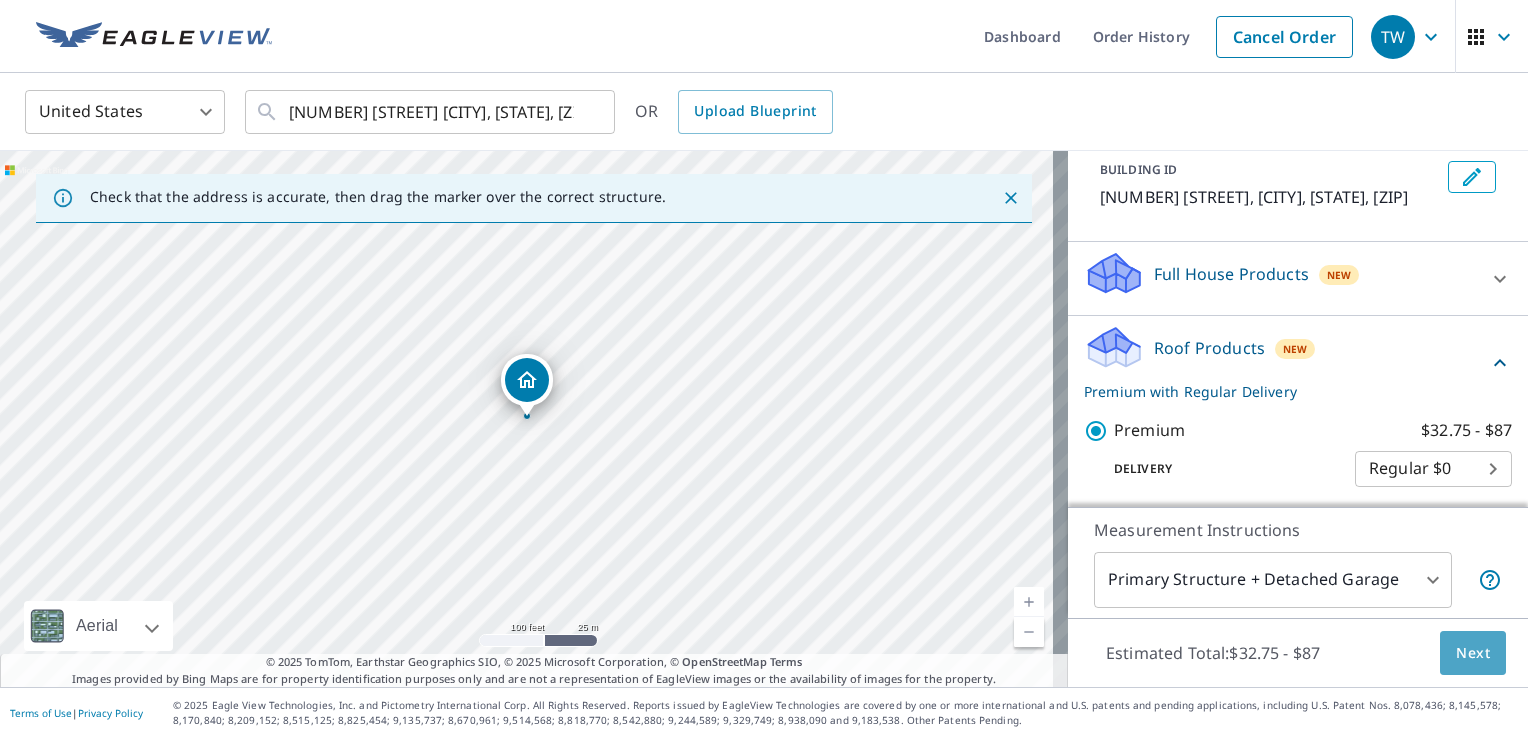 click on "Next" at bounding box center [1473, 653] 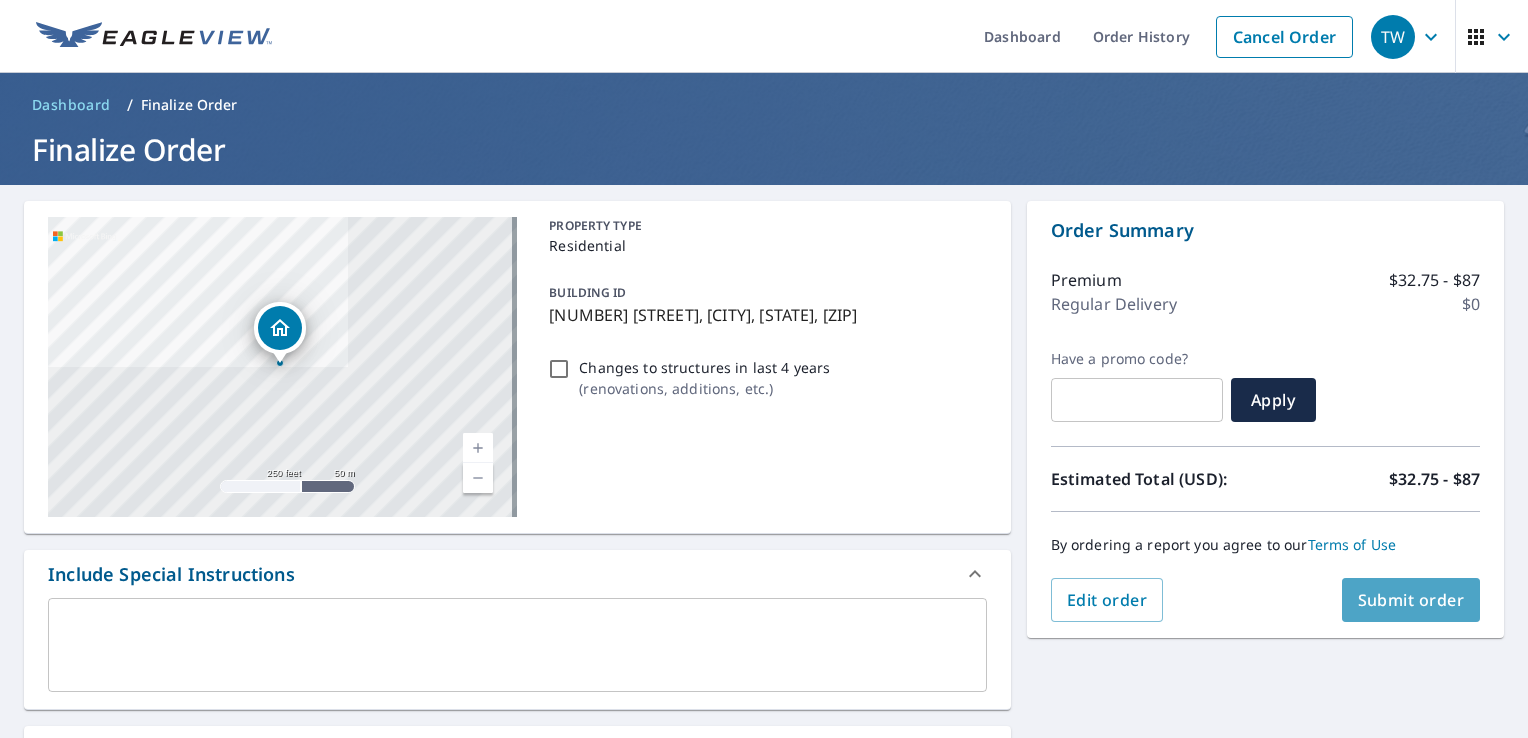 click on "Submit order" at bounding box center (1411, 600) 